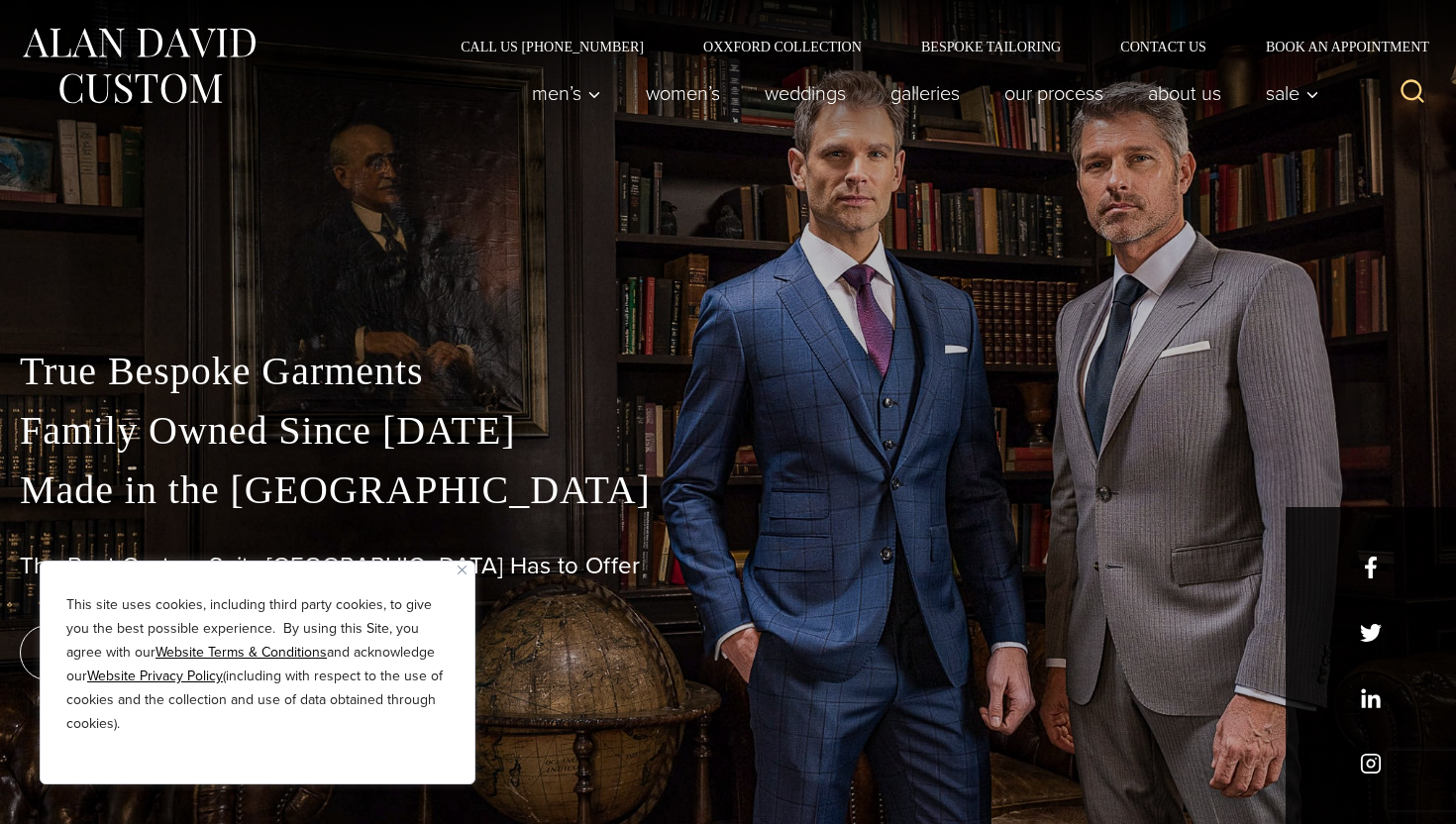 scroll, scrollTop: 0, scrollLeft: 0, axis: both 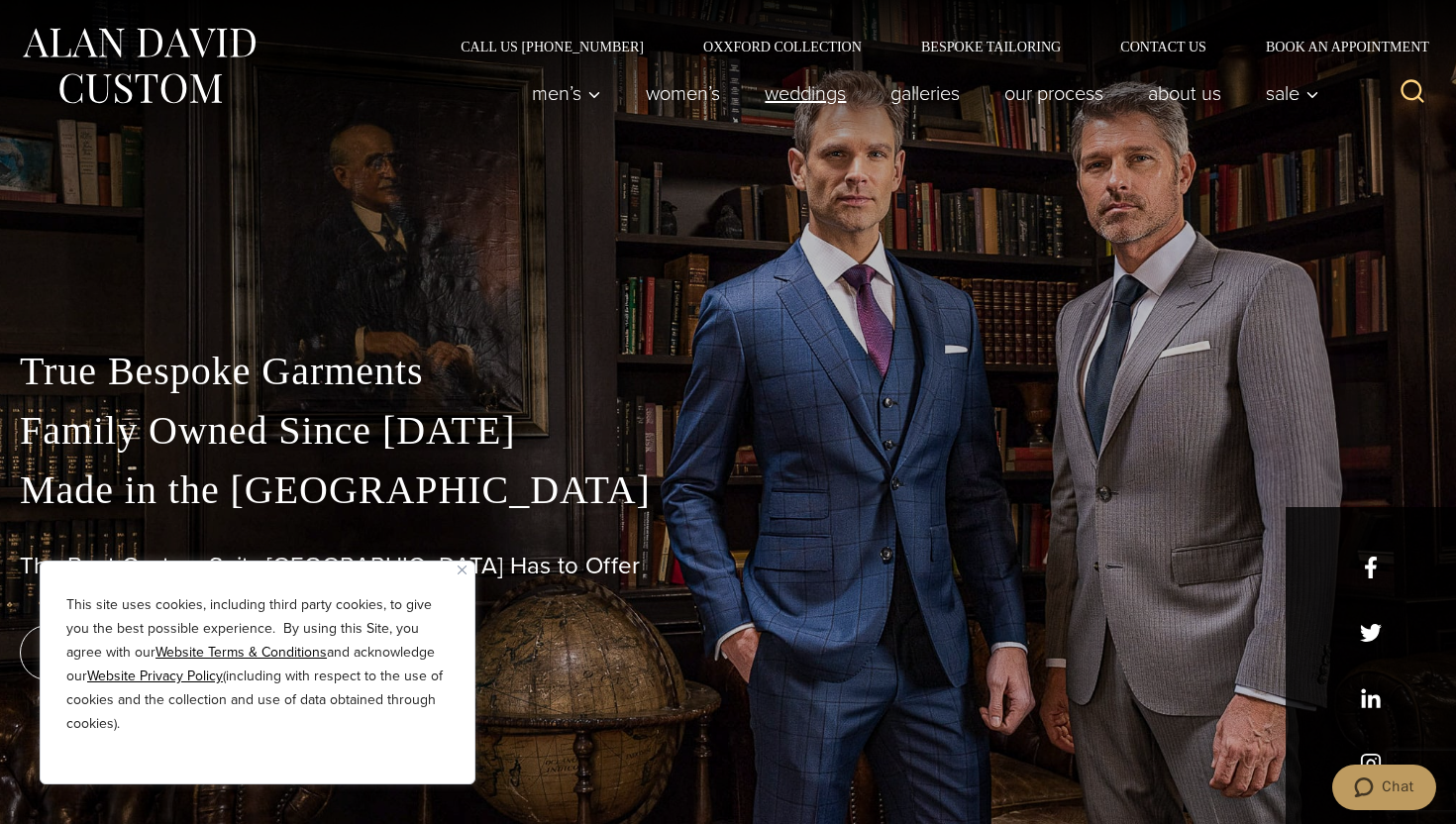 click on "weddings" at bounding box center [805, 93] 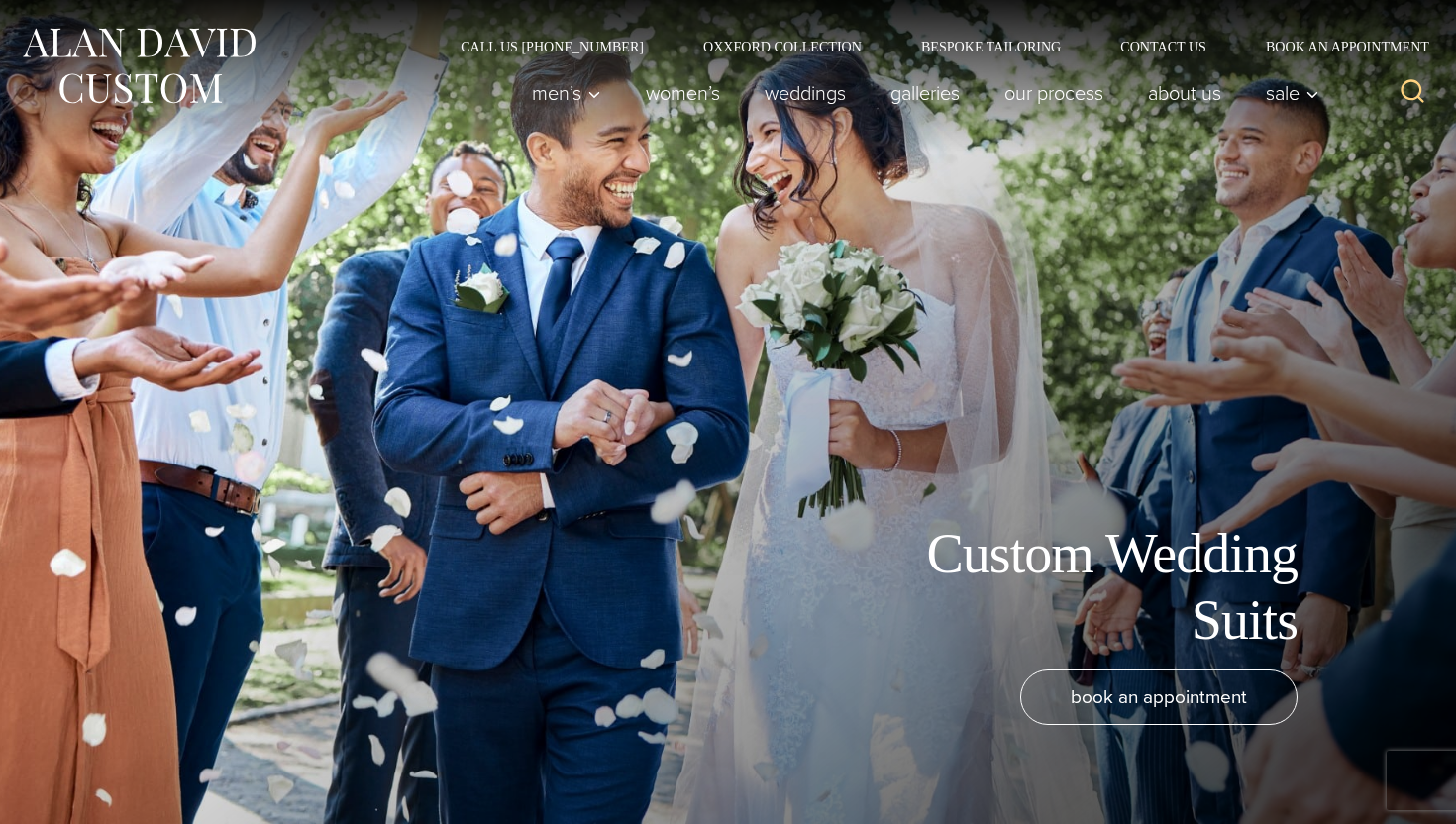 scroll, scrollTop: 0, scrollLeft: 0, axis: both 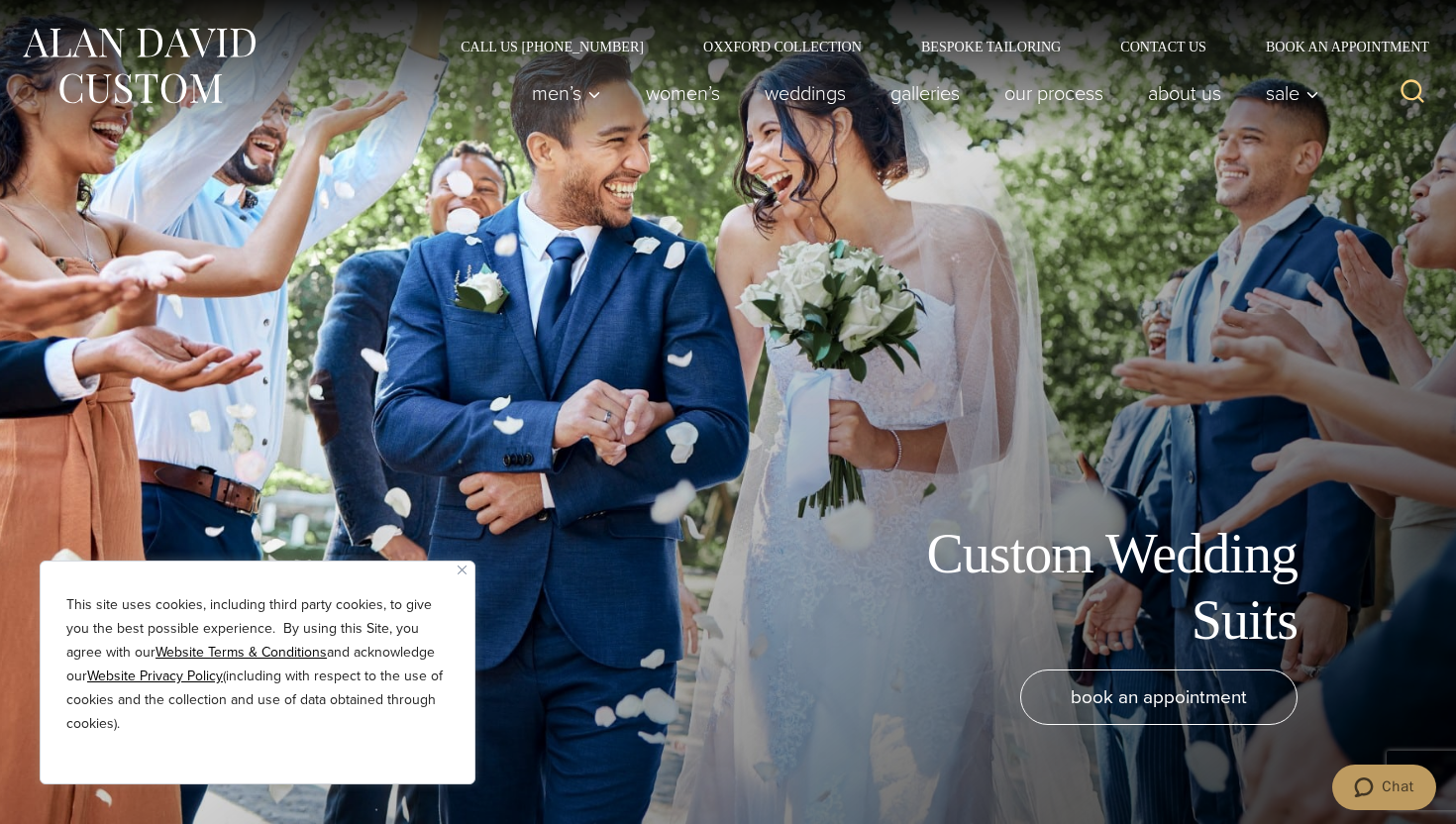 click at bounding box center [462, 569] 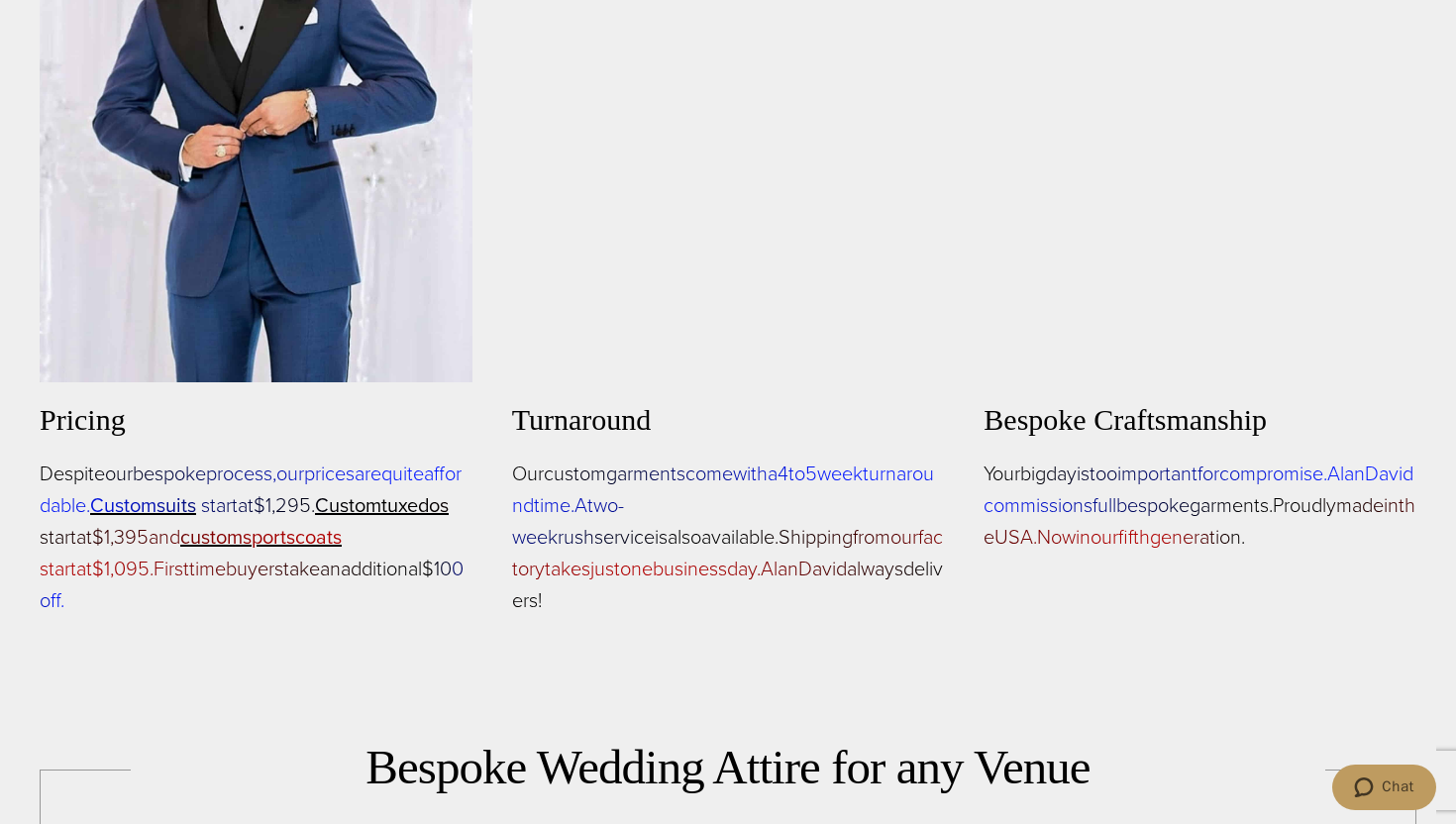 scroll, scrollTop: 1446, scrollLeft: 0, axis: vertical 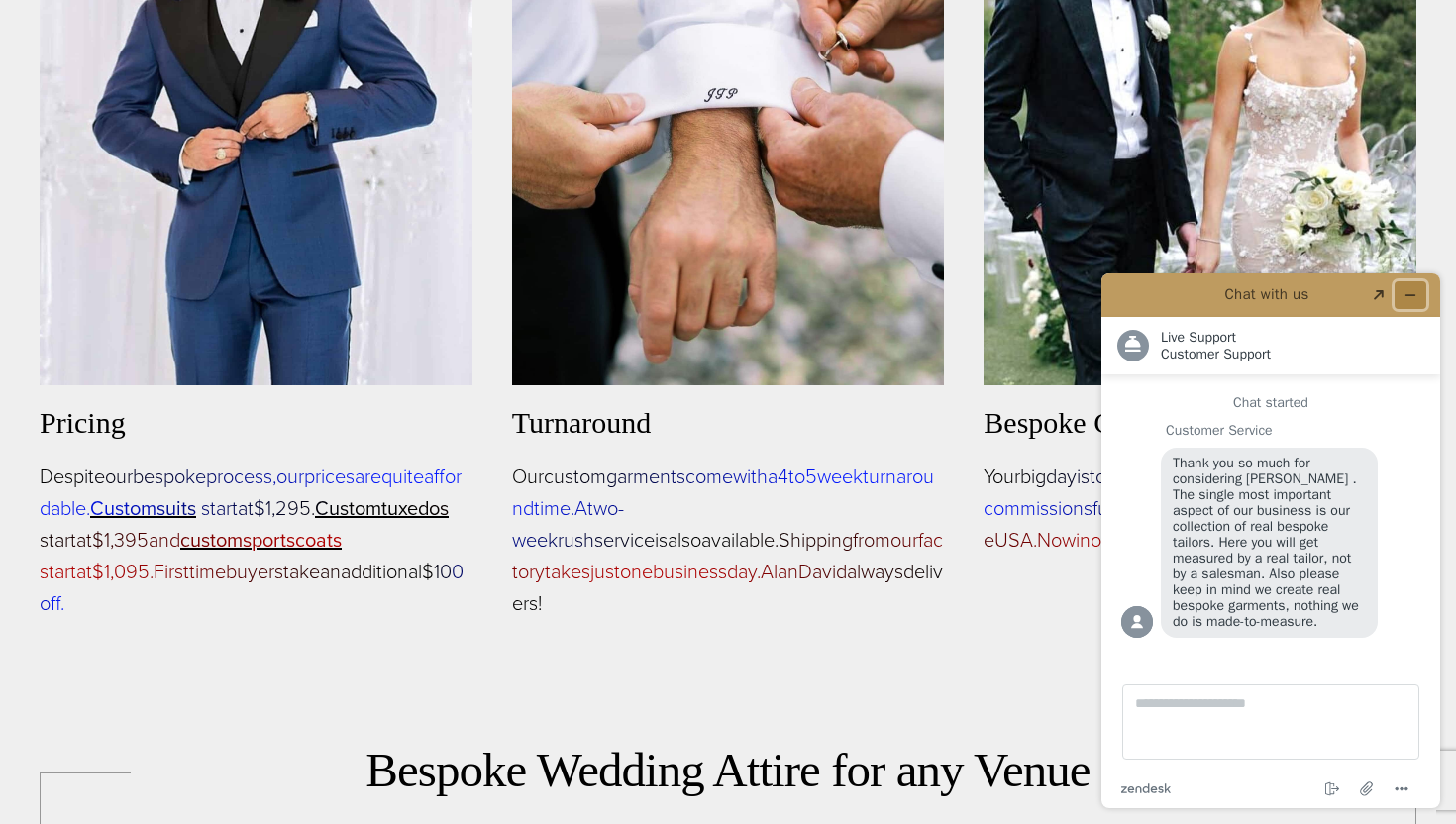 click 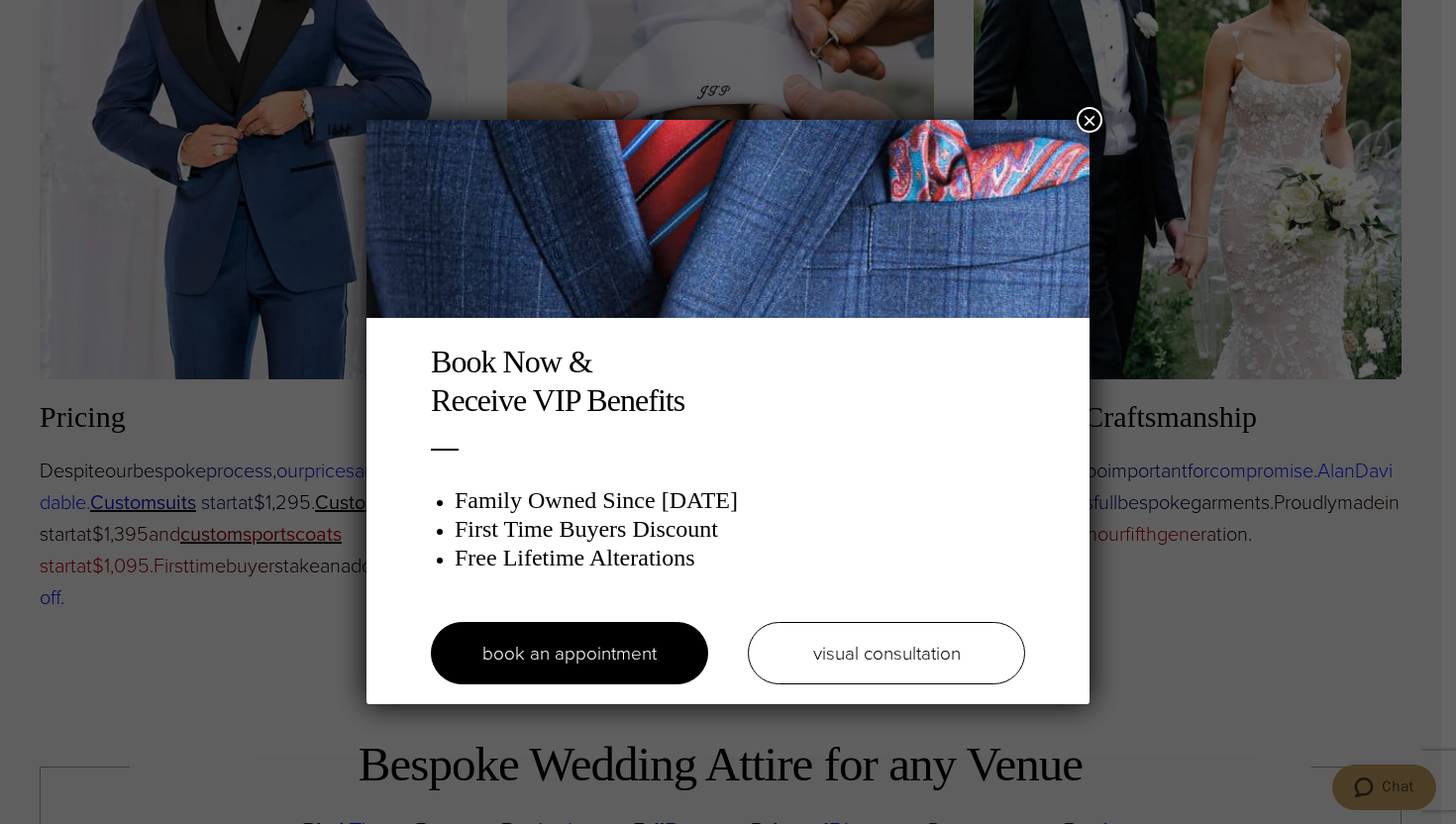 click on "×" at bounding box center [1090, 120] 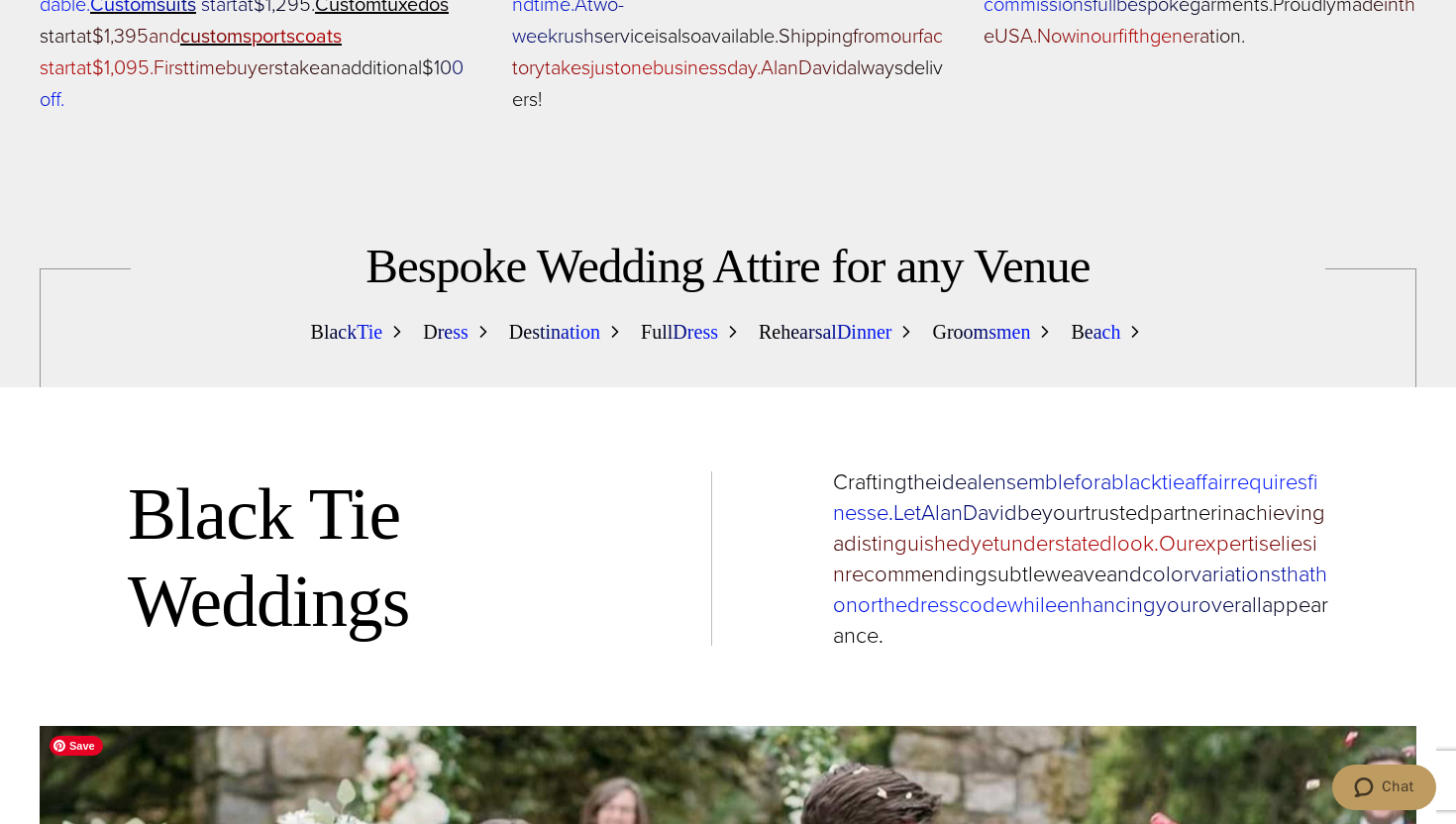 scroll, scrollTop: 1949, scrollLeft: 0, axis: vertical 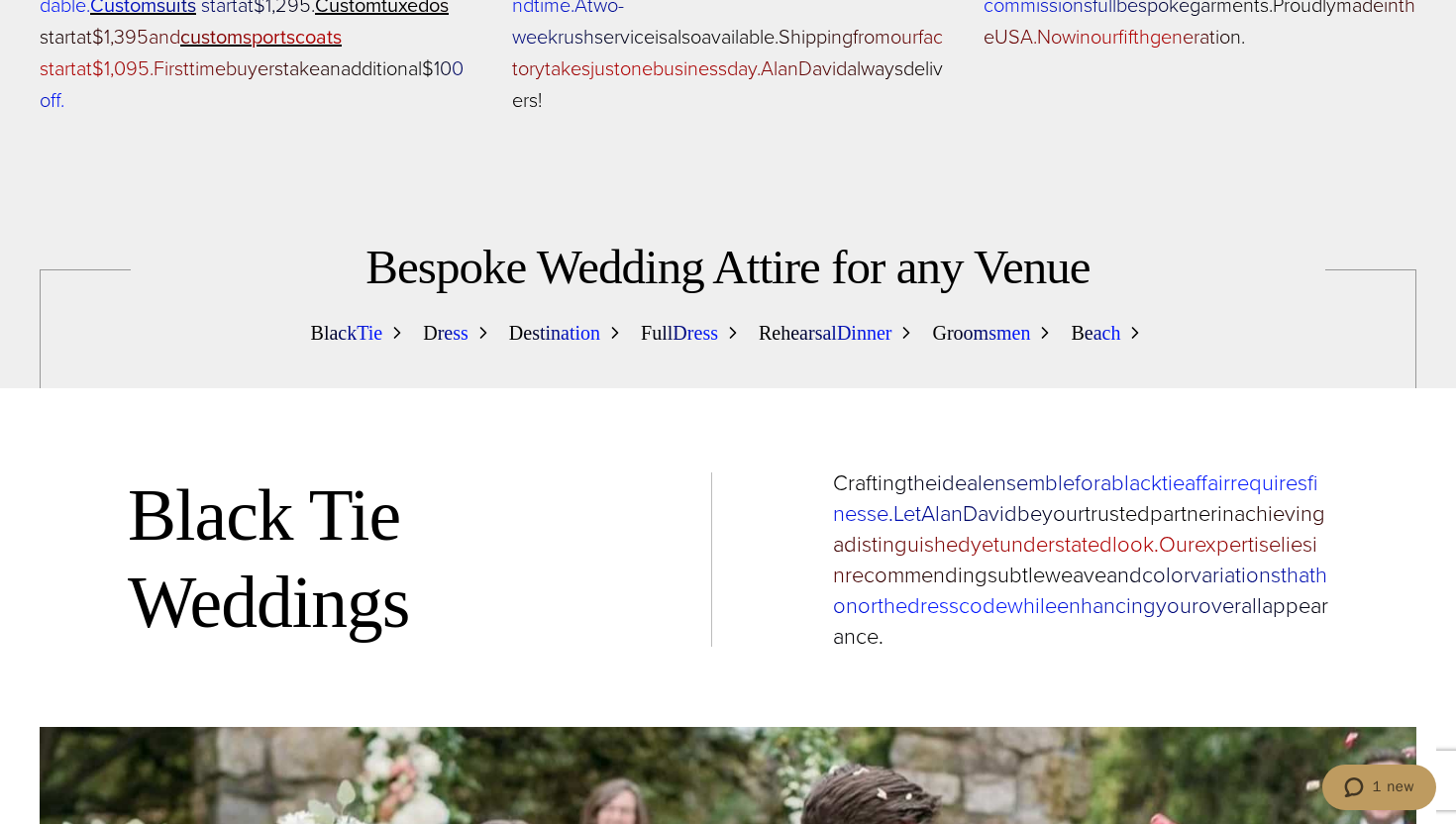 click on "l" at bounding box center (671, 333) 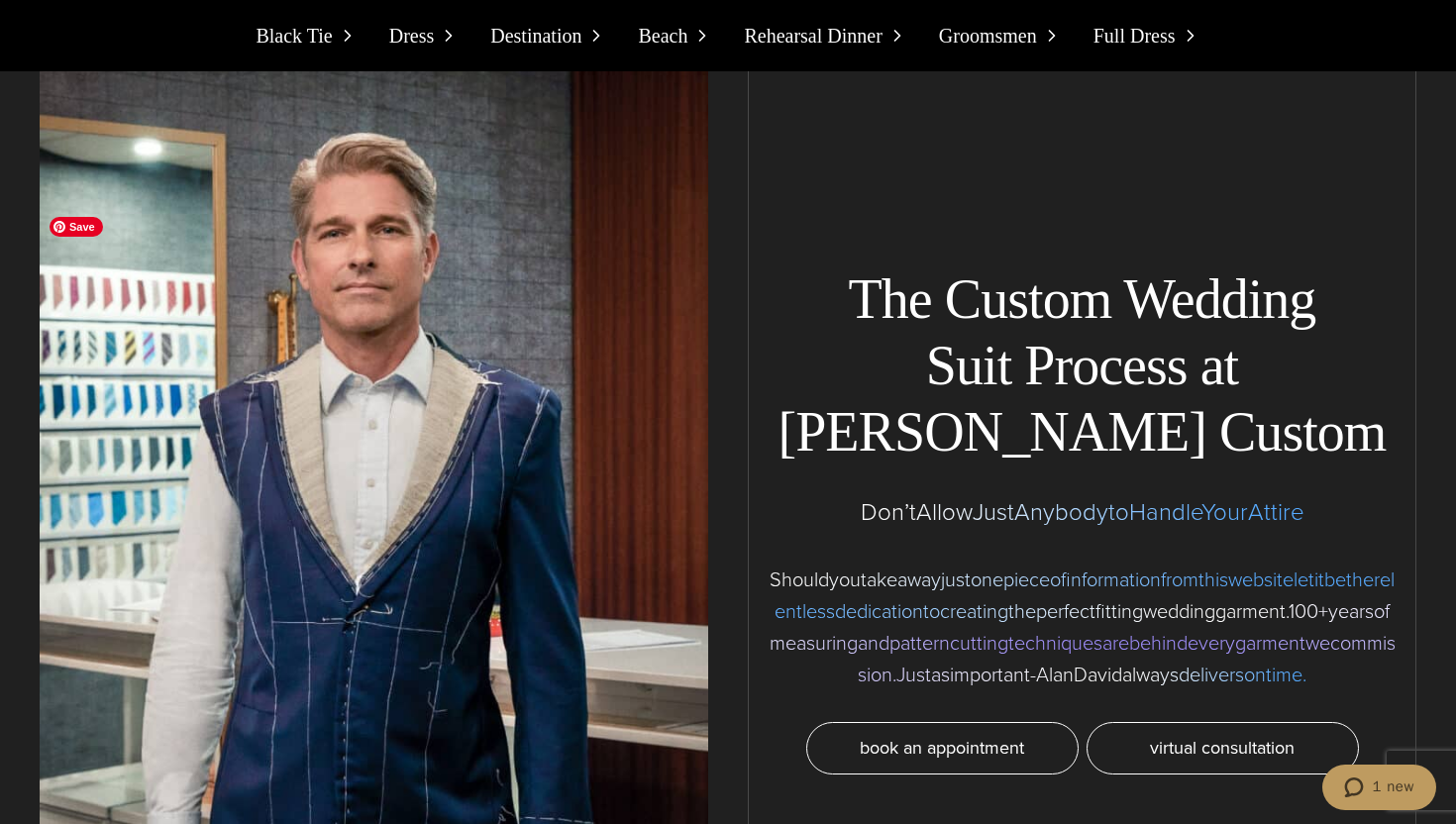 scroll, scrollTop: 16582, scrollLeft: 0, axis: vertical 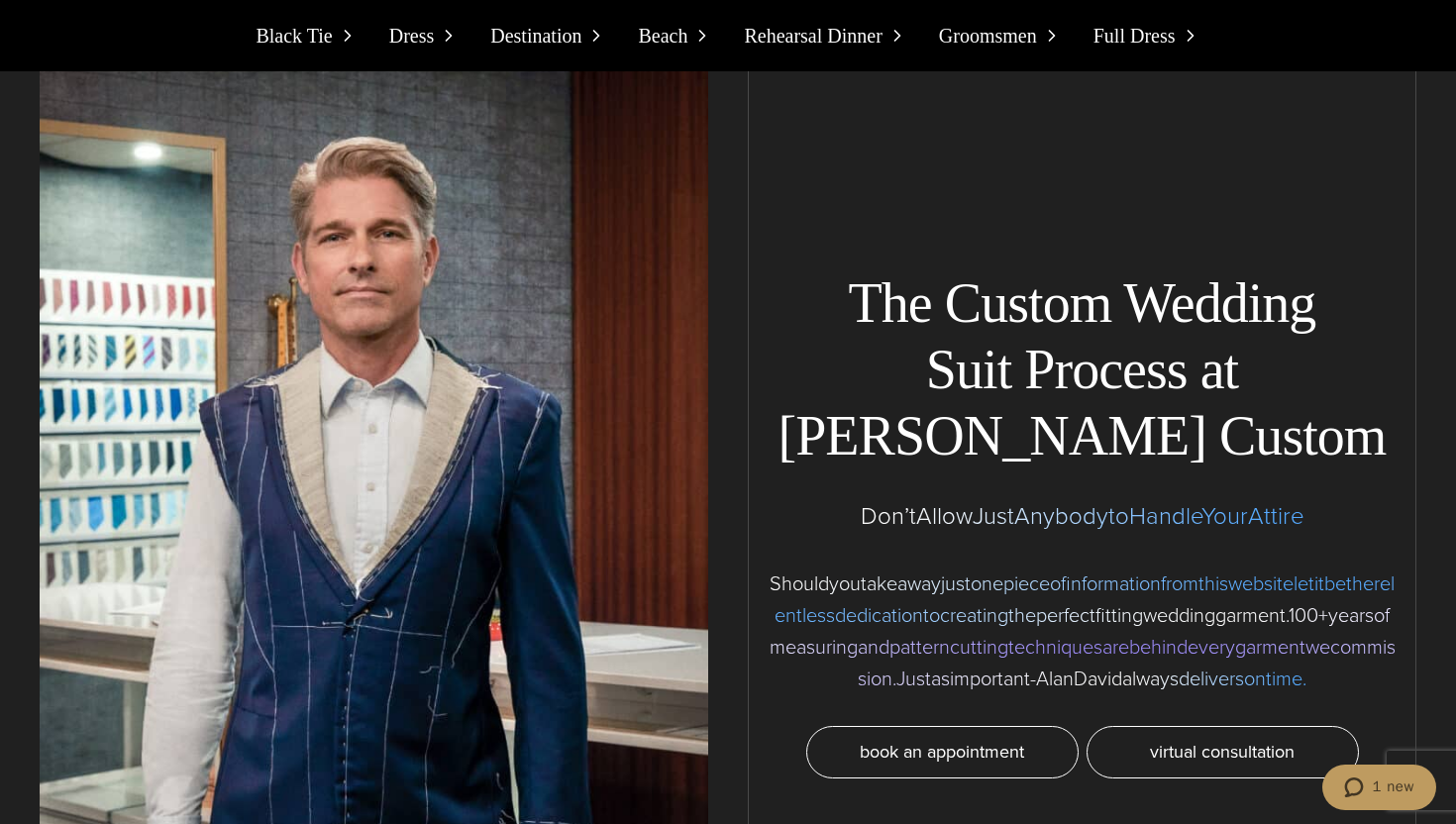 click on "Beach" at bounding box center [663, 36] 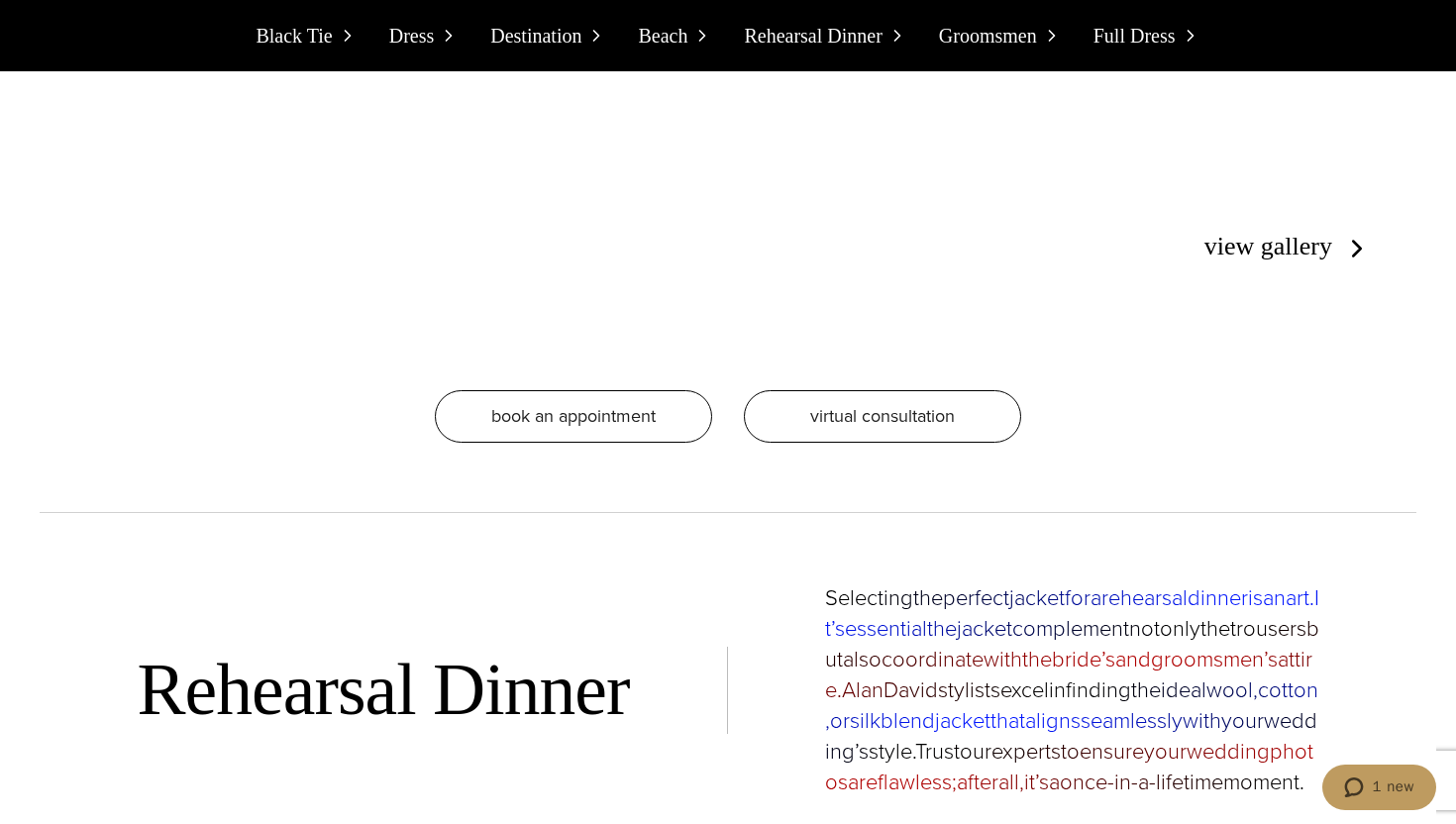scroll, scrollTop: 9986, scrollLeft: 0, axis: vertical 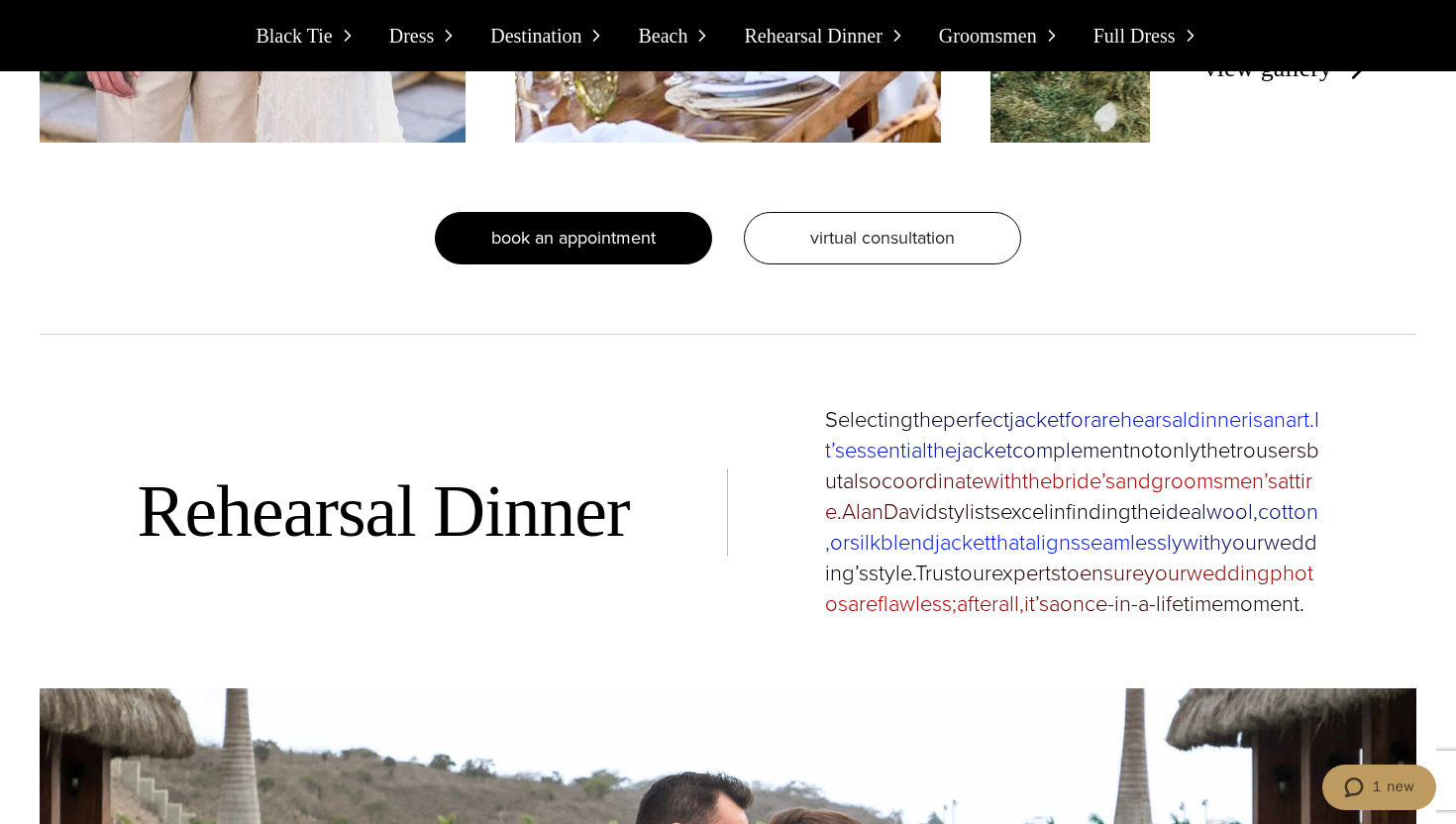 click on "Book an appointment" at bounding box center (573, 238) 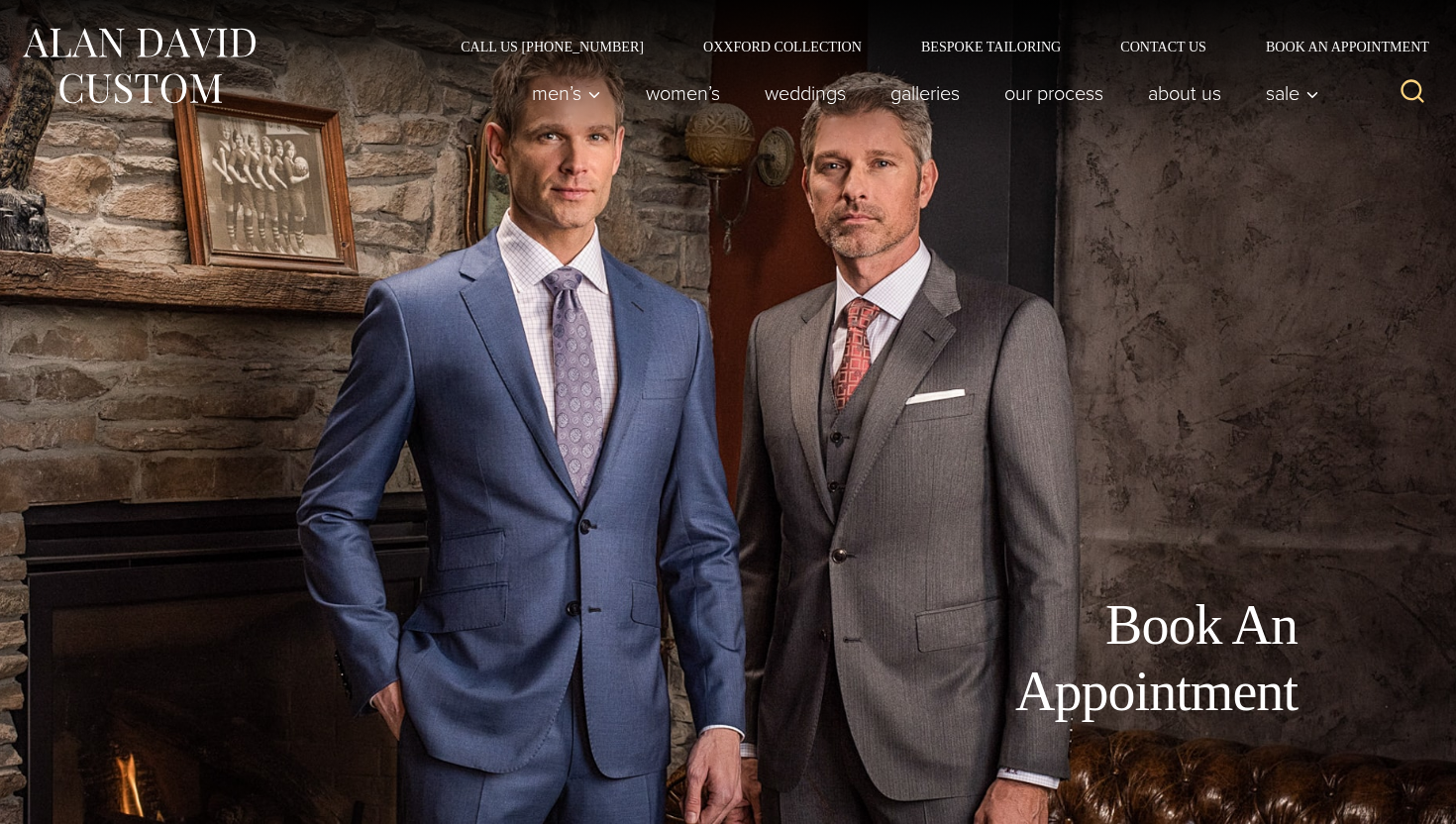 scroll, scrollTop: 0, scrollLeft: 0, axis: both 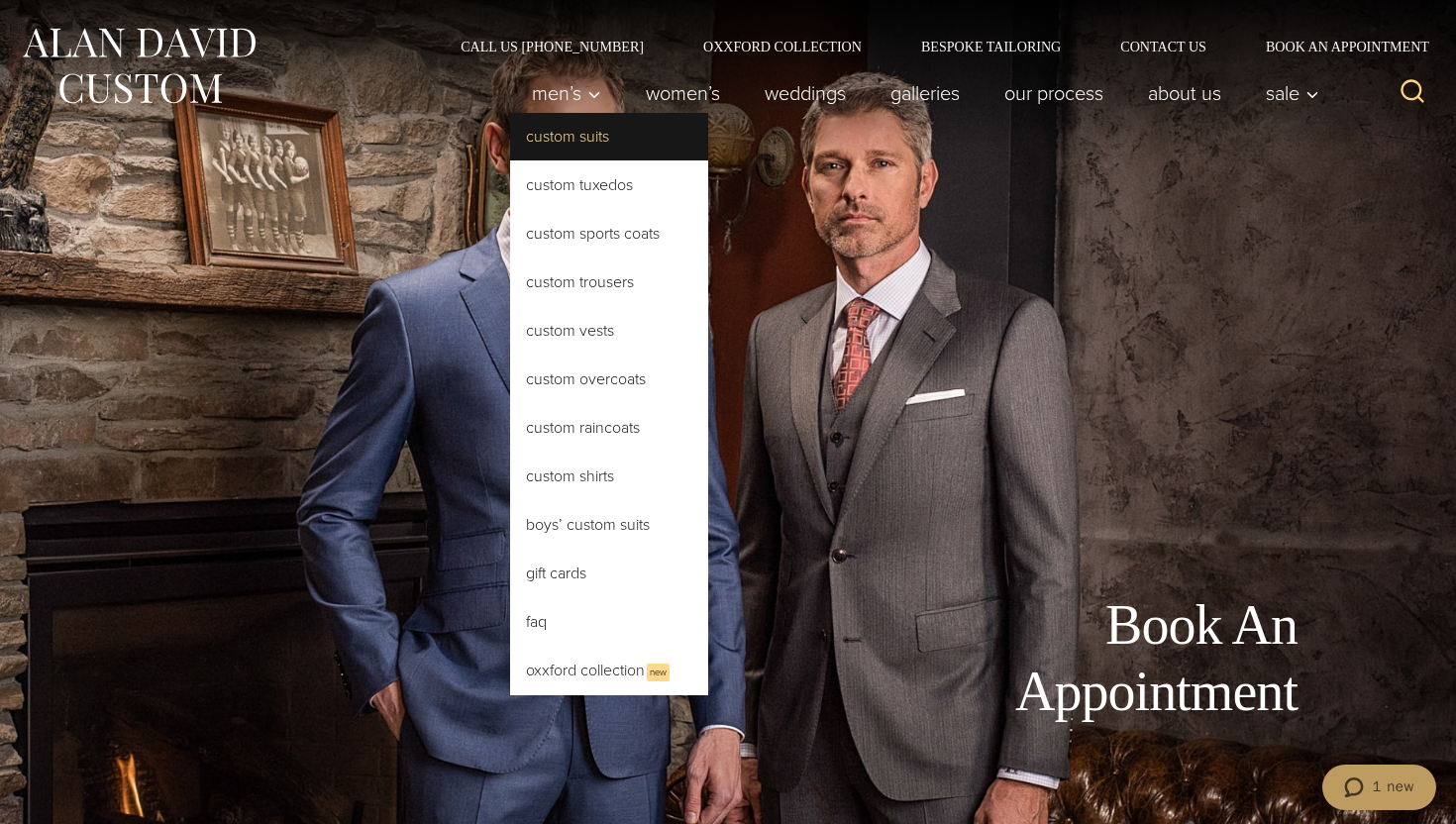 click on "Custom Suits" at bounding box center [609, 137] 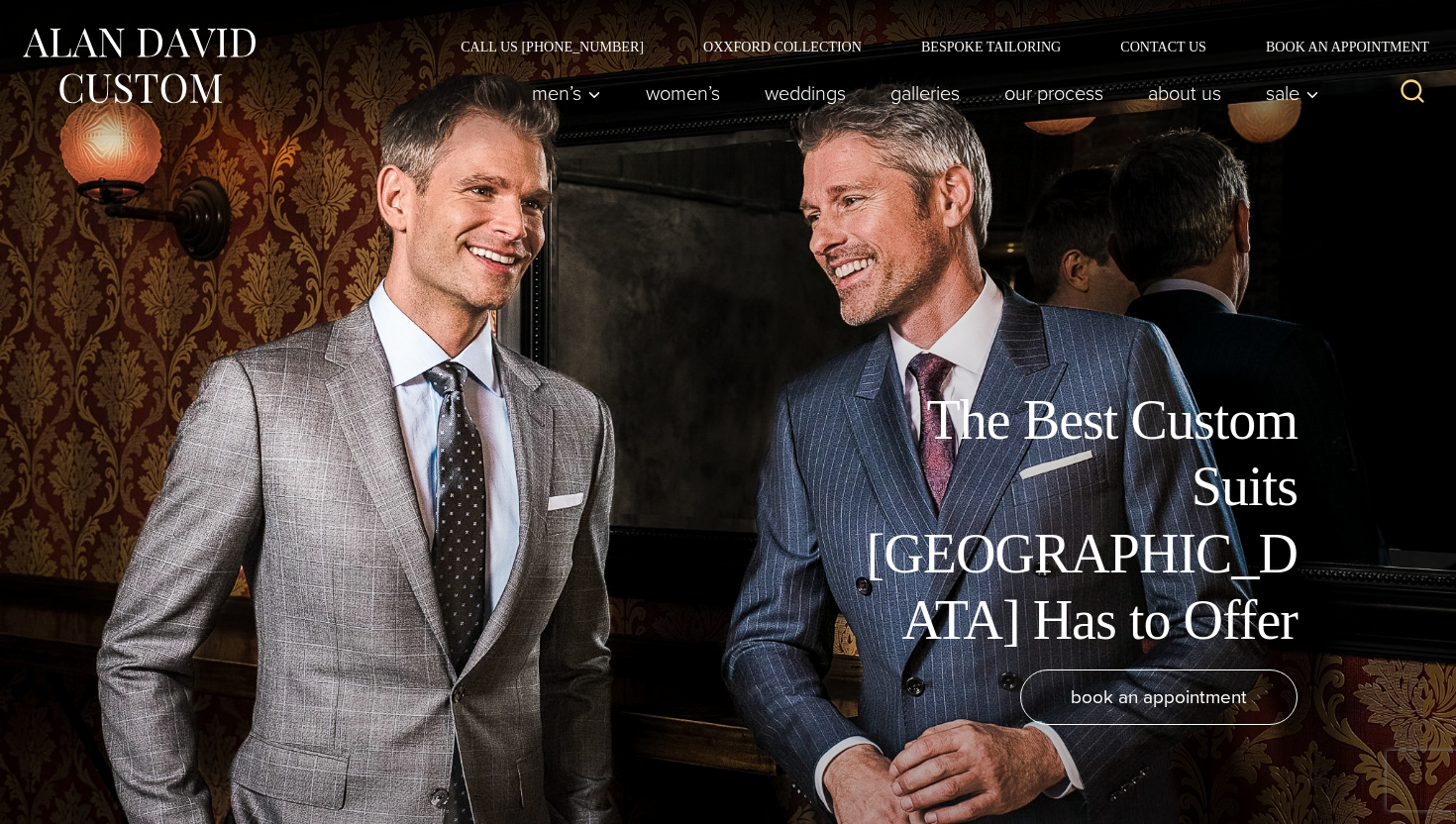 scroll, scrollTop: 0, scrollLeft: 0, axis: both 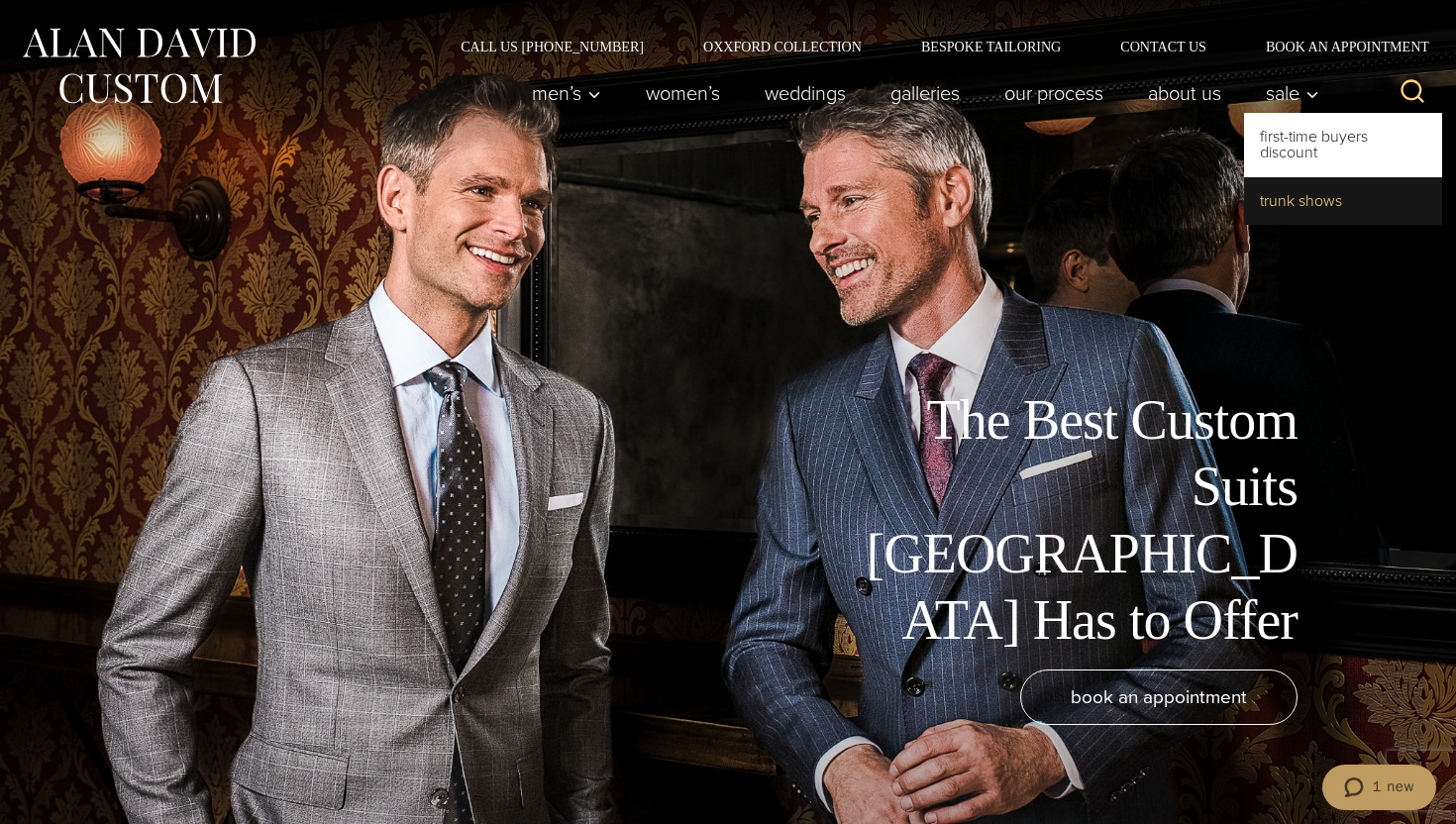click on "Trunk Shows" at bounding box center [1343, 201] 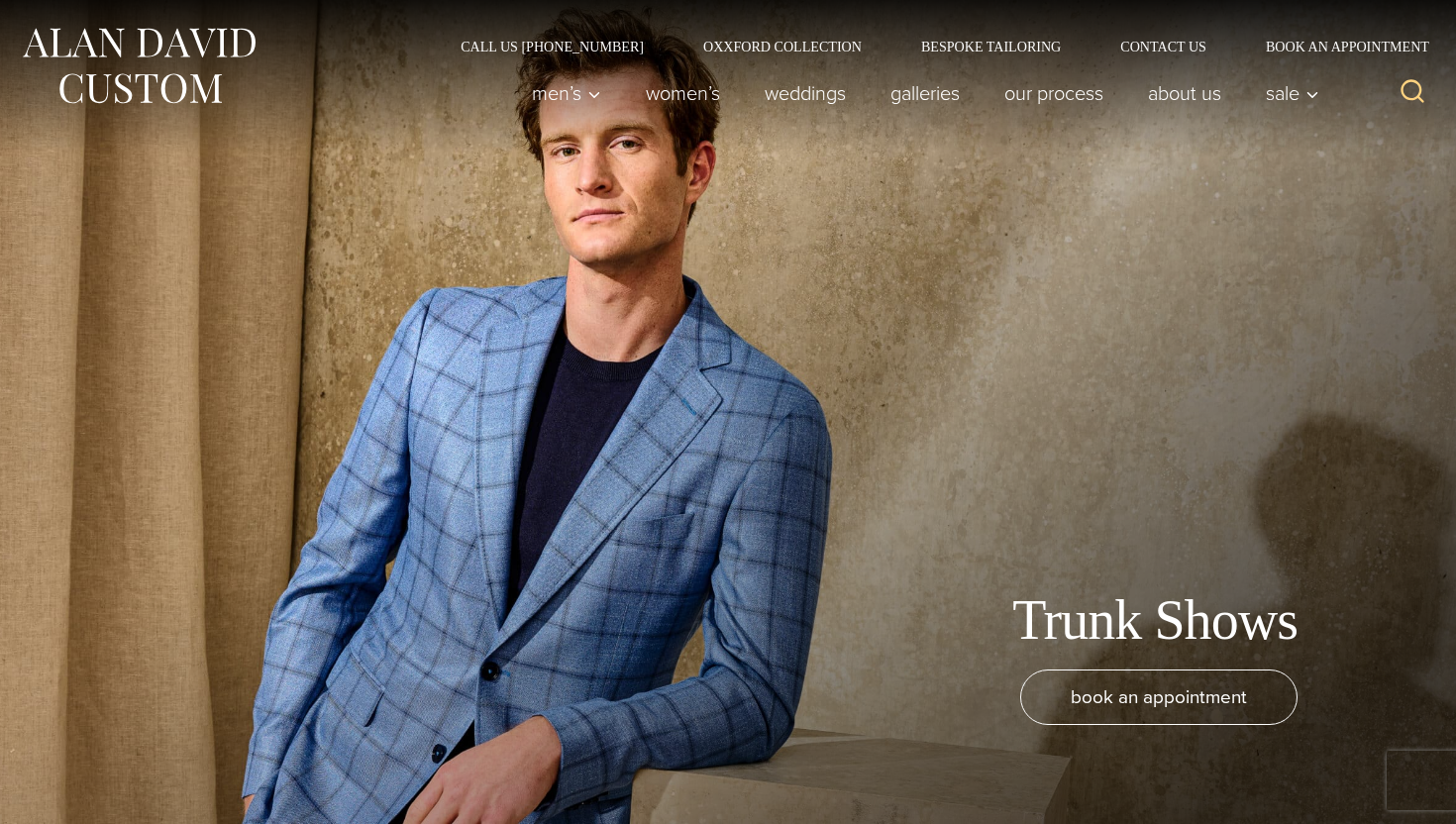 scroll, scrollTop: 0, scrollLeft: 0, axis: both 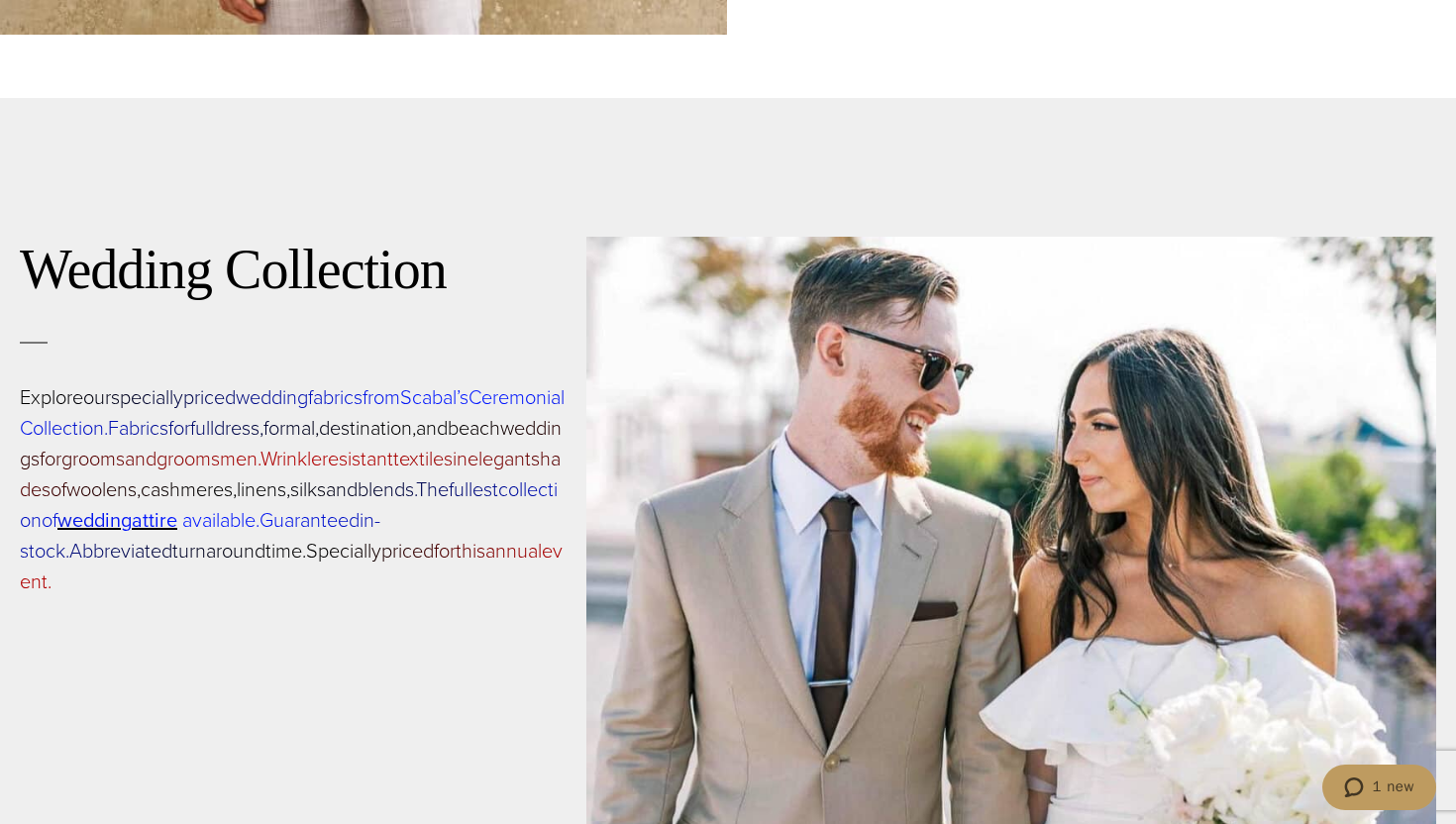 click on "d" at bounding box center (88, 520) 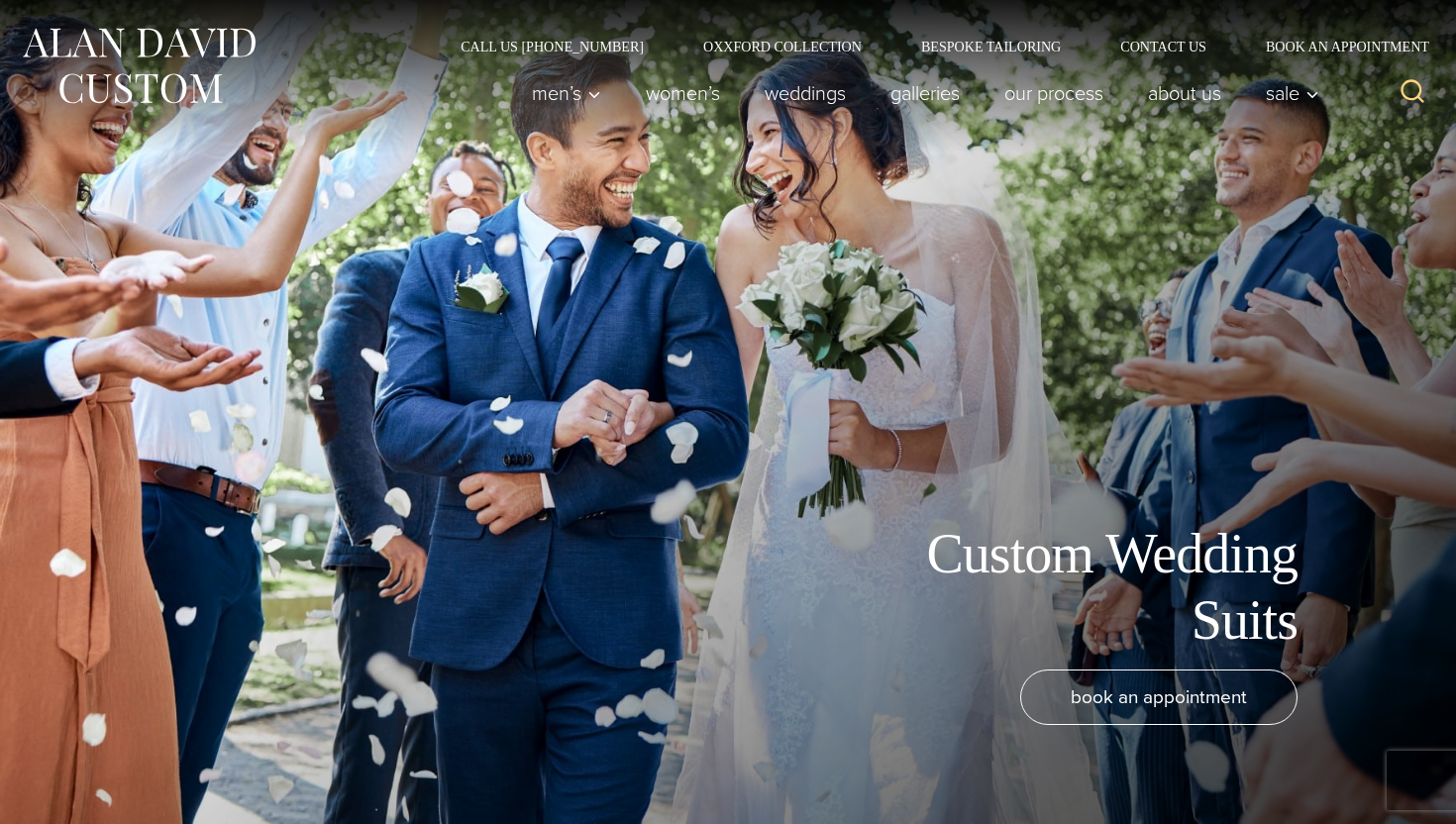 scroll, scrollTop: 0, scrollLeft: 0, axis: both 